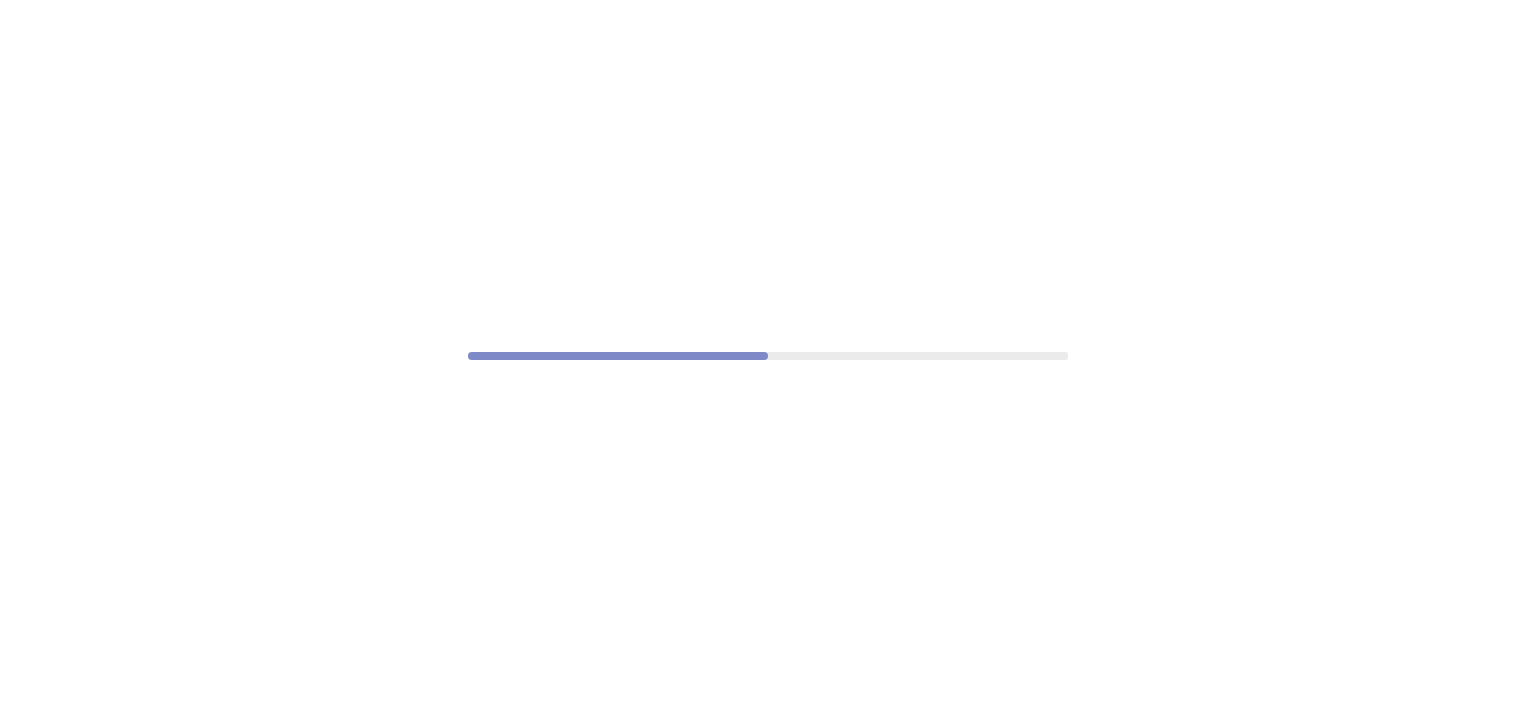 scroll, scrollTop: 0, scrollLeft: 0, axis: both 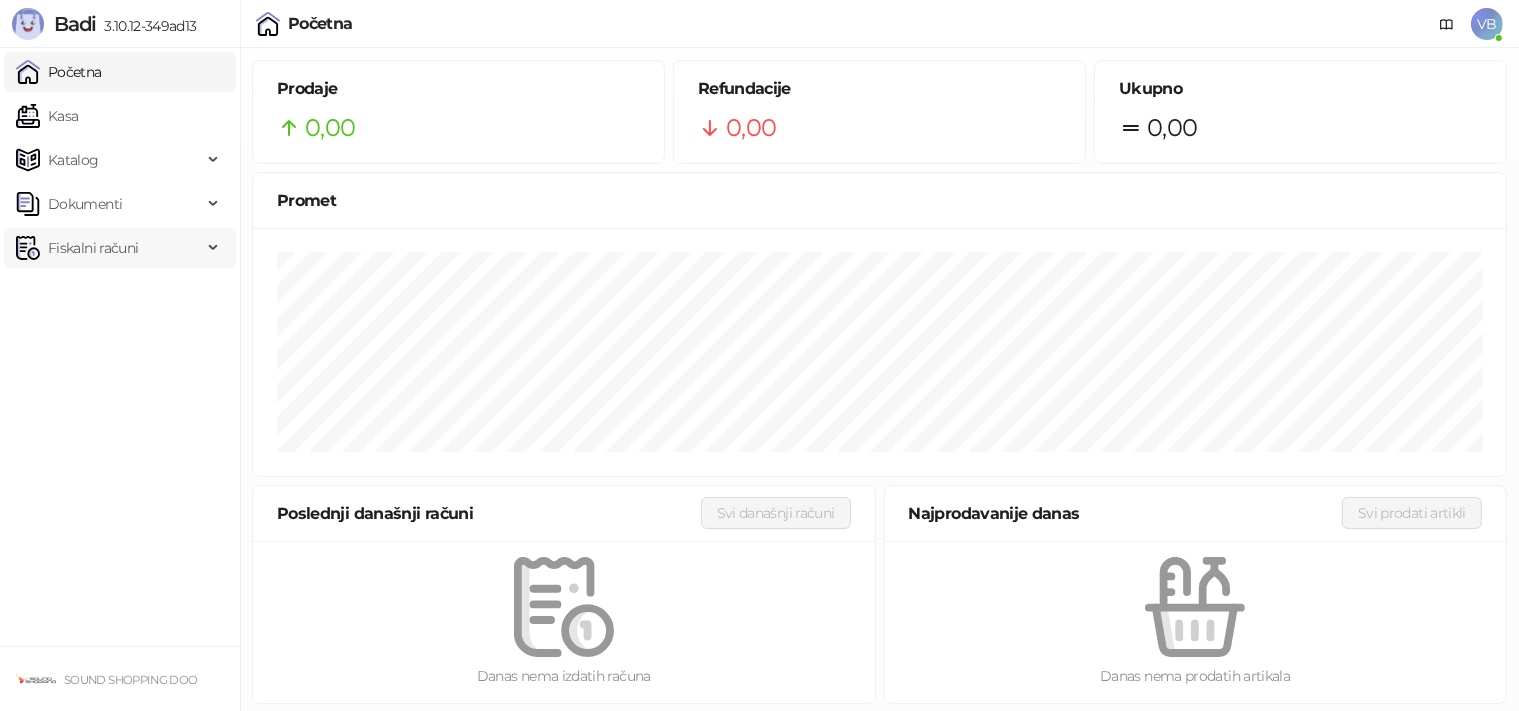 click on "Fiskalni računi" at bounding box center [93, 248] 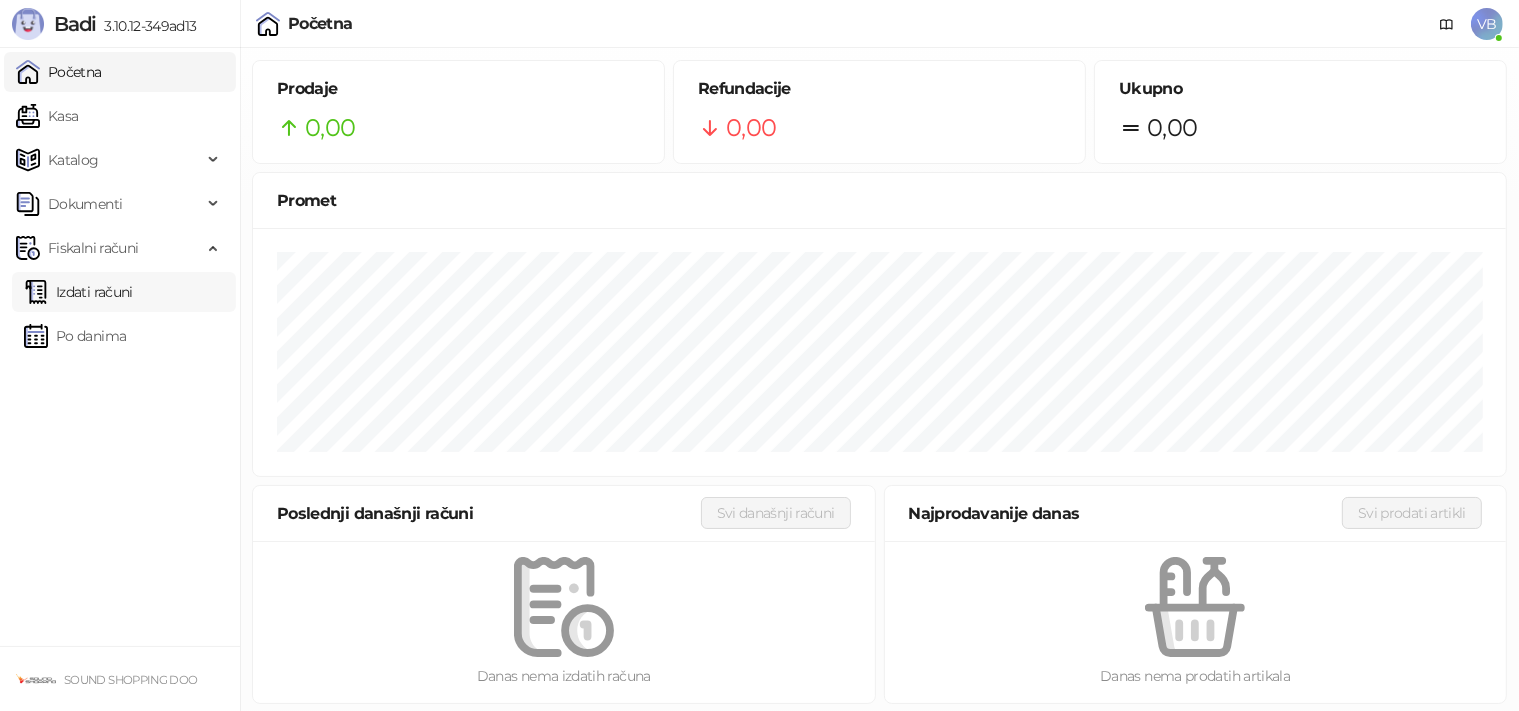 click on "Izdati računi" at bounding box center (78, 292) 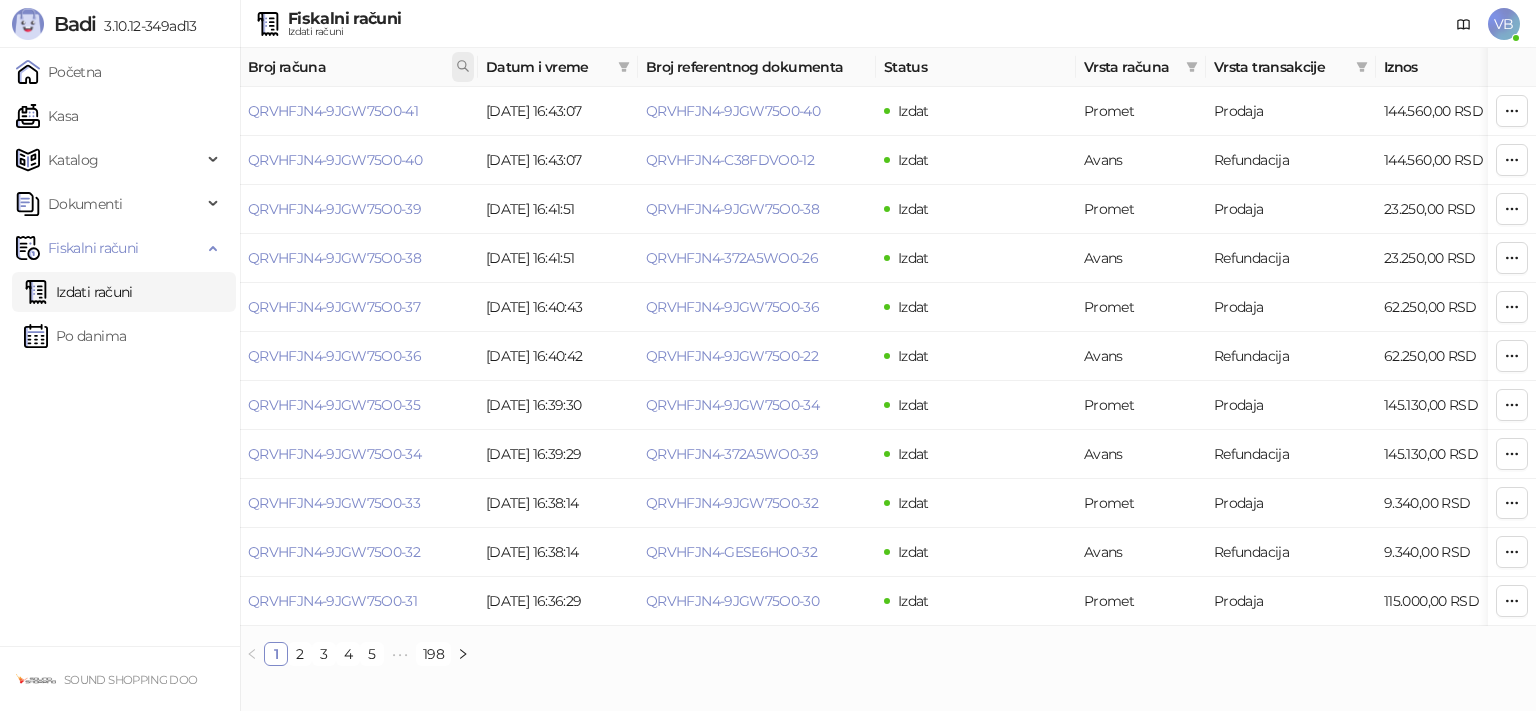 click 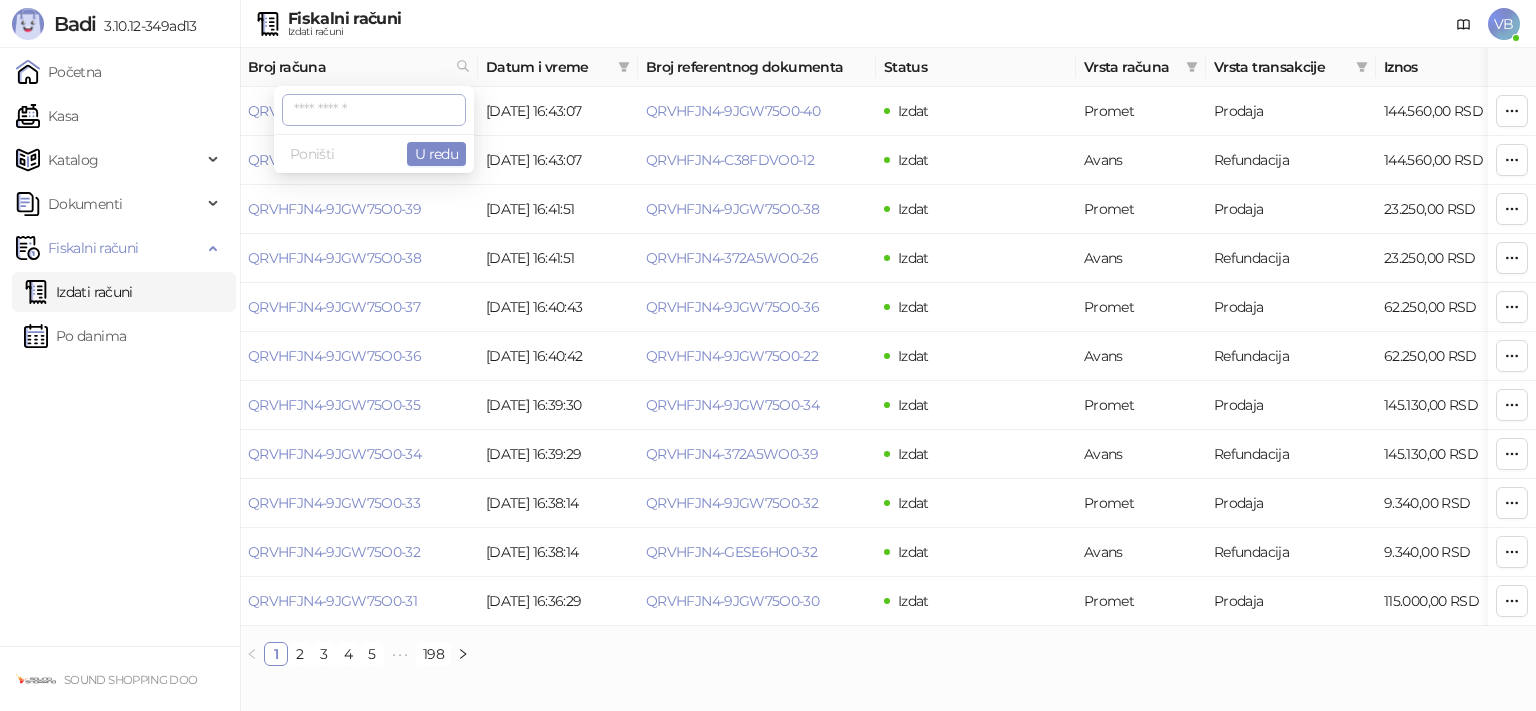 click at bounding box center [374, 110] 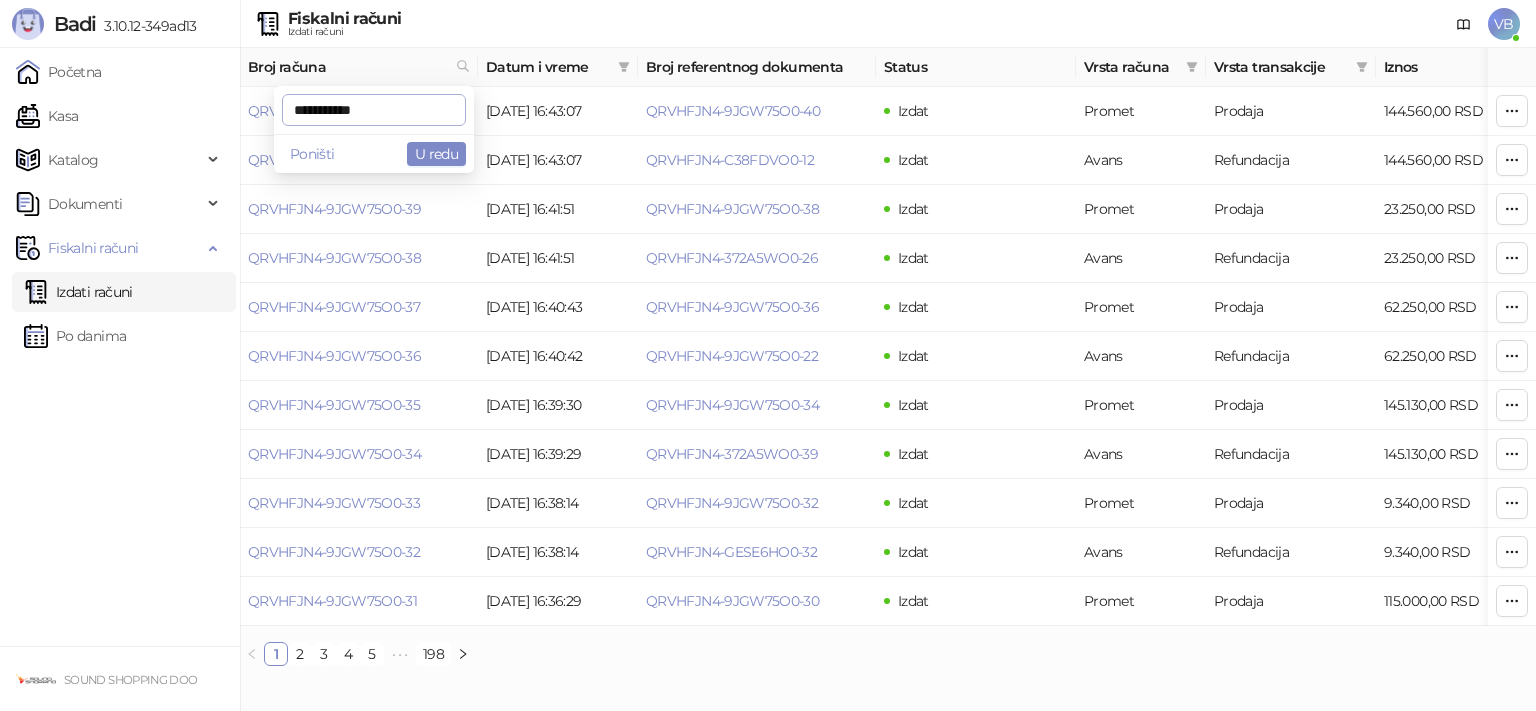 type on "**********" 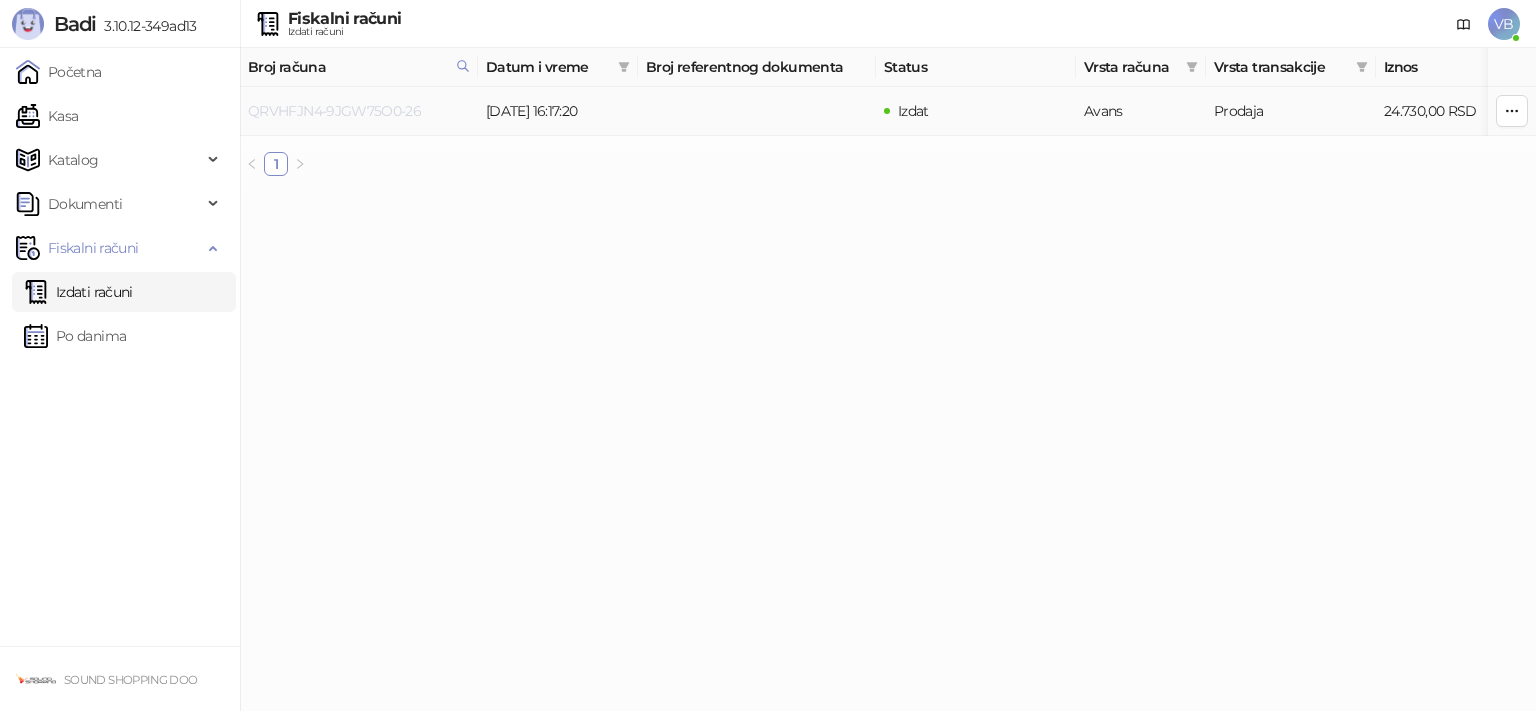 click on "QRVHFJN4-9JGW75O0-26" at bounding box center [334, 111] 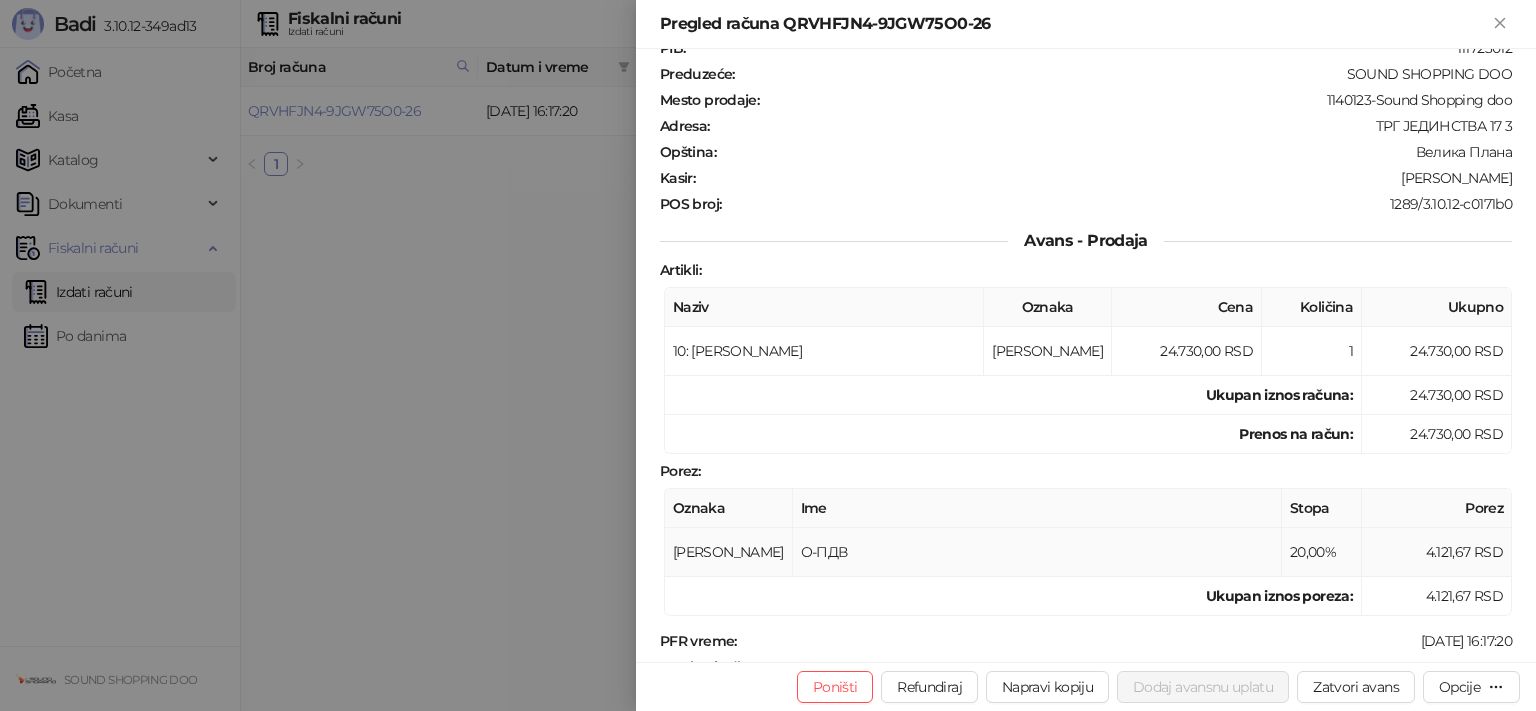scroll, scrollTop: 101, scrollLeft: 0, axis: vertical 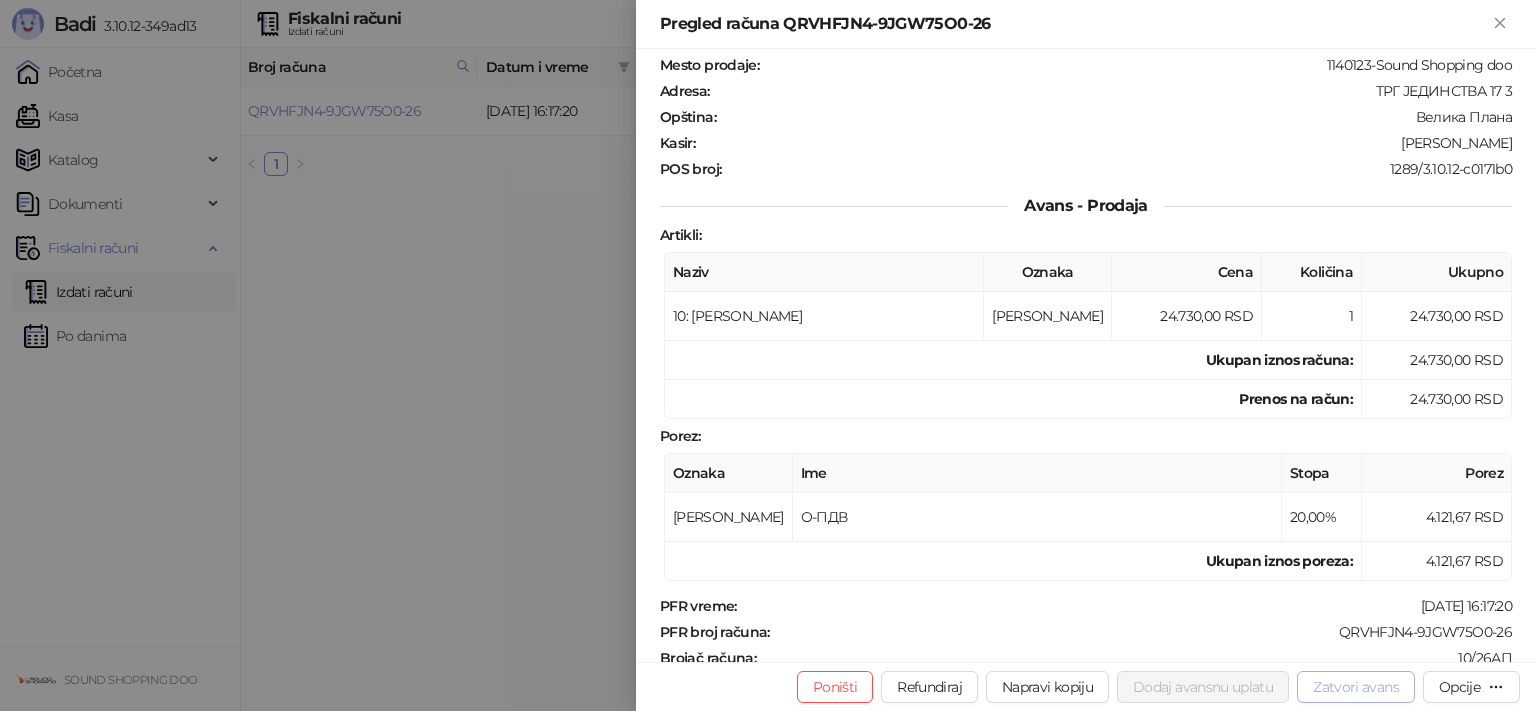 click on "Zatvori avans" at bounding box center [1356, 687] 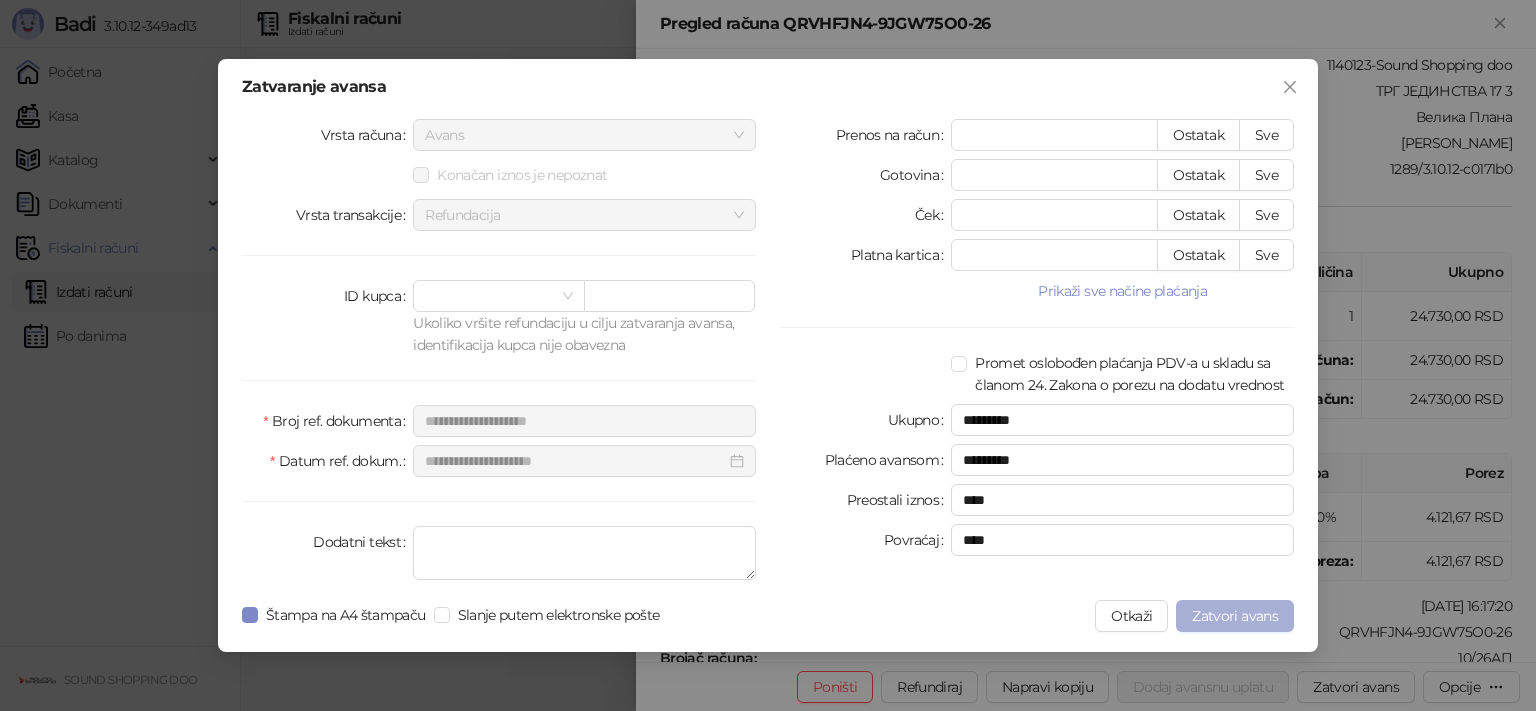 click on "Zatvori avans" at bounding box center (1235, 616) 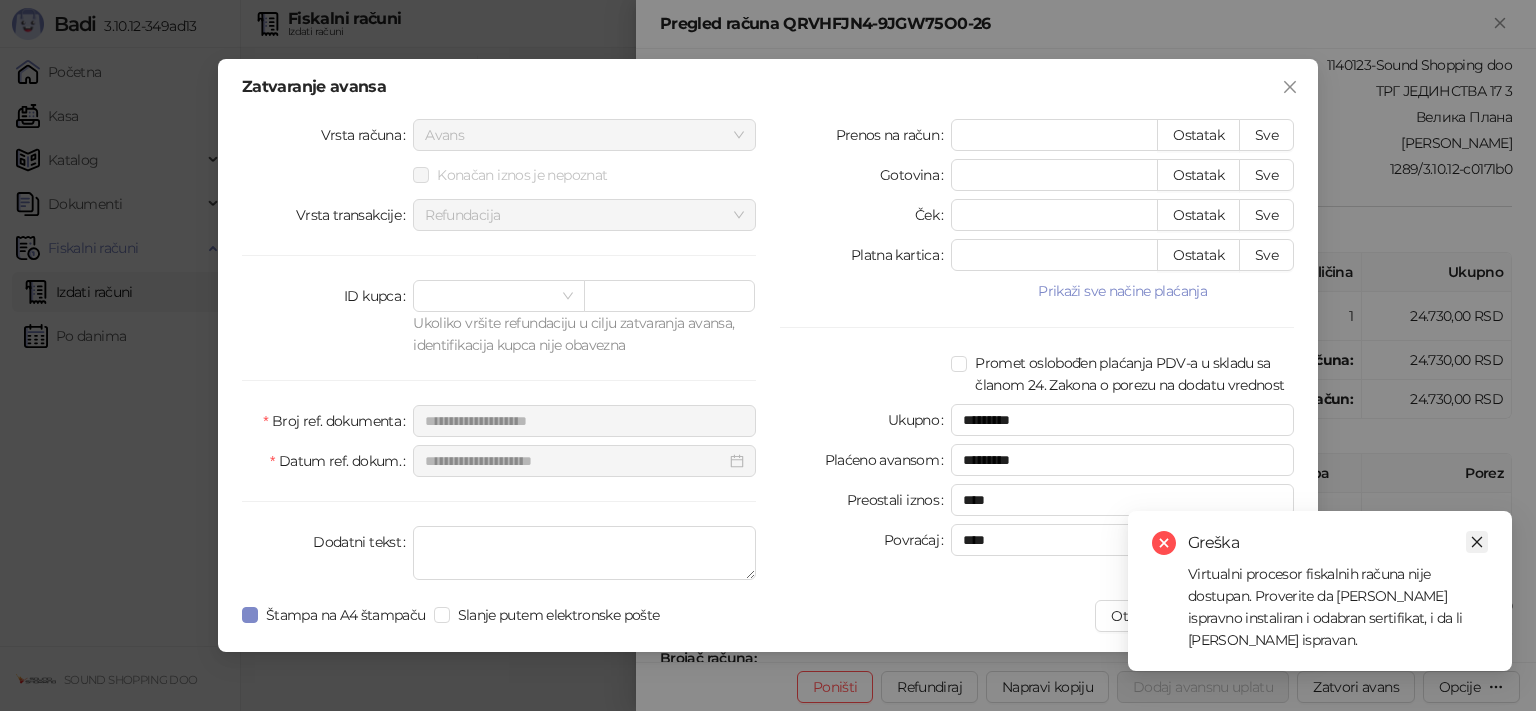 click 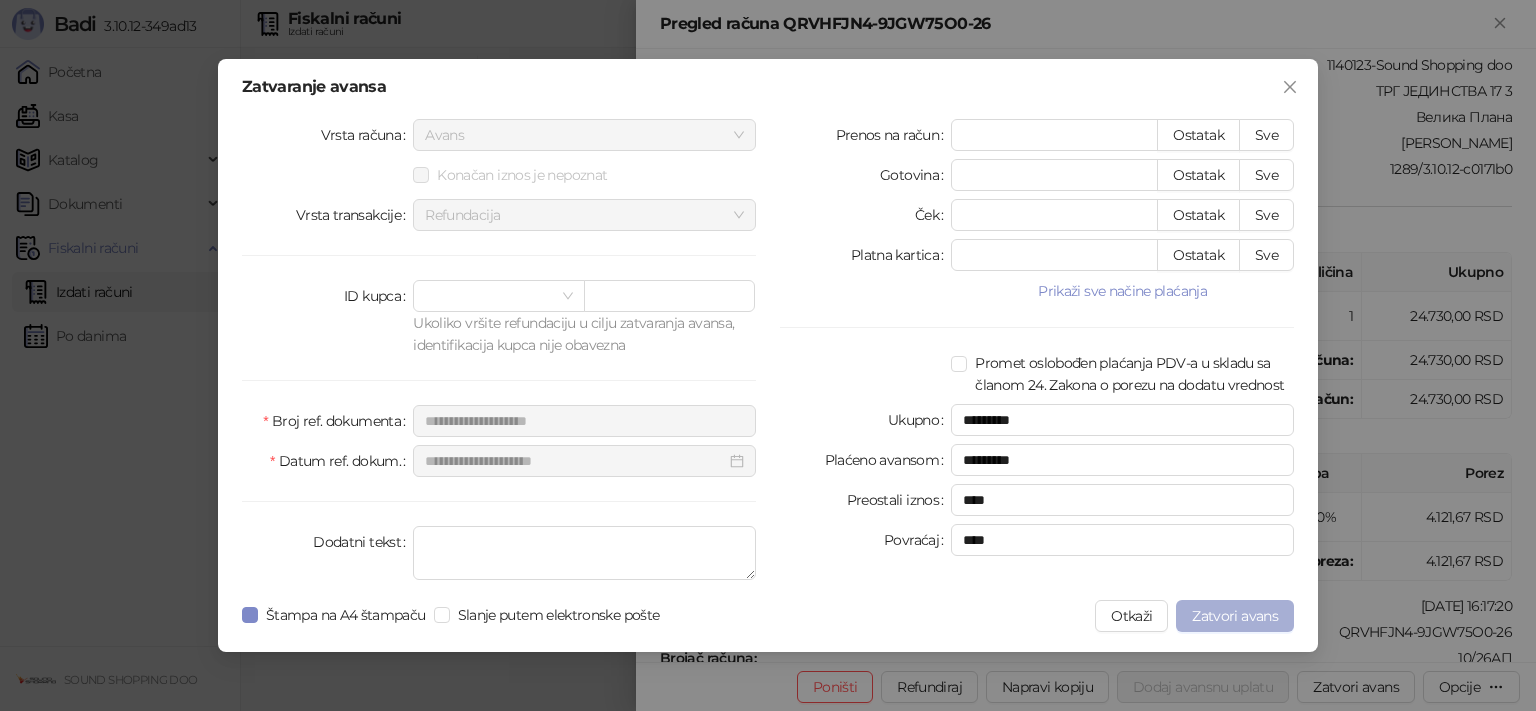 click on "Zatvori avans" at bounding box center [1235, 616] 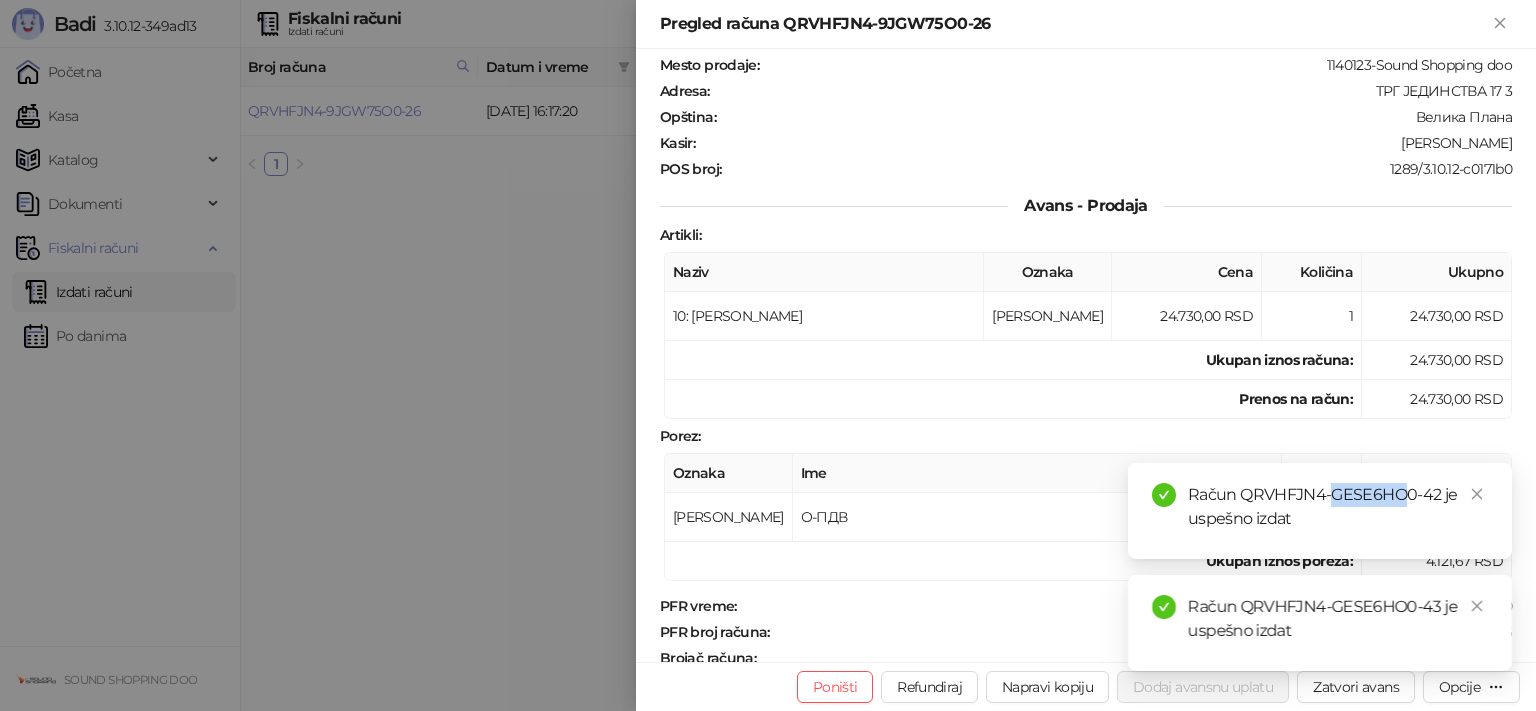 drag, startPoint x: 1330, startPoint y: 493, endPoint x: 1402, endPoint y: 501, distance: 72.443085 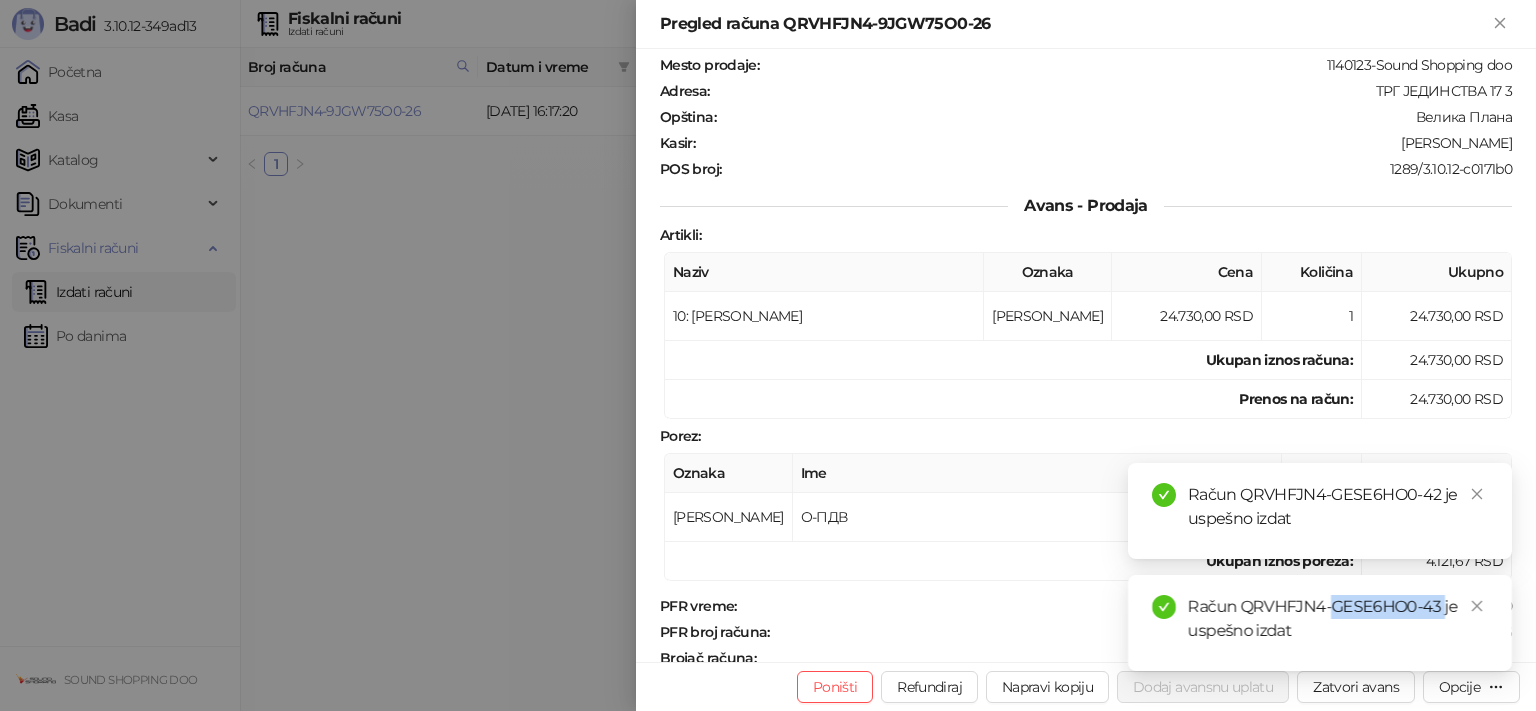 drag, startPoint x: 1330, startPoint y: 606, endPoint x: 1442, endPoint y: 606, distance: 112 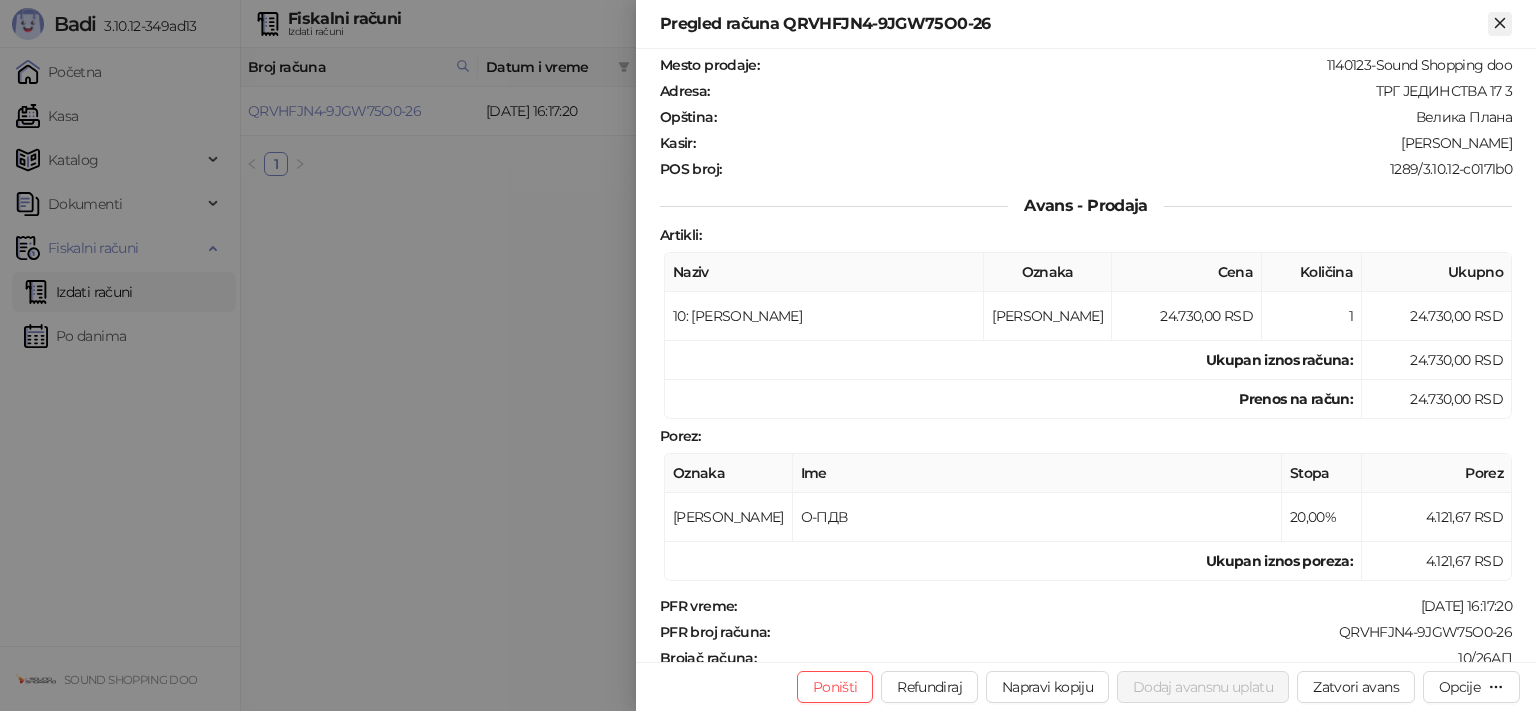 click 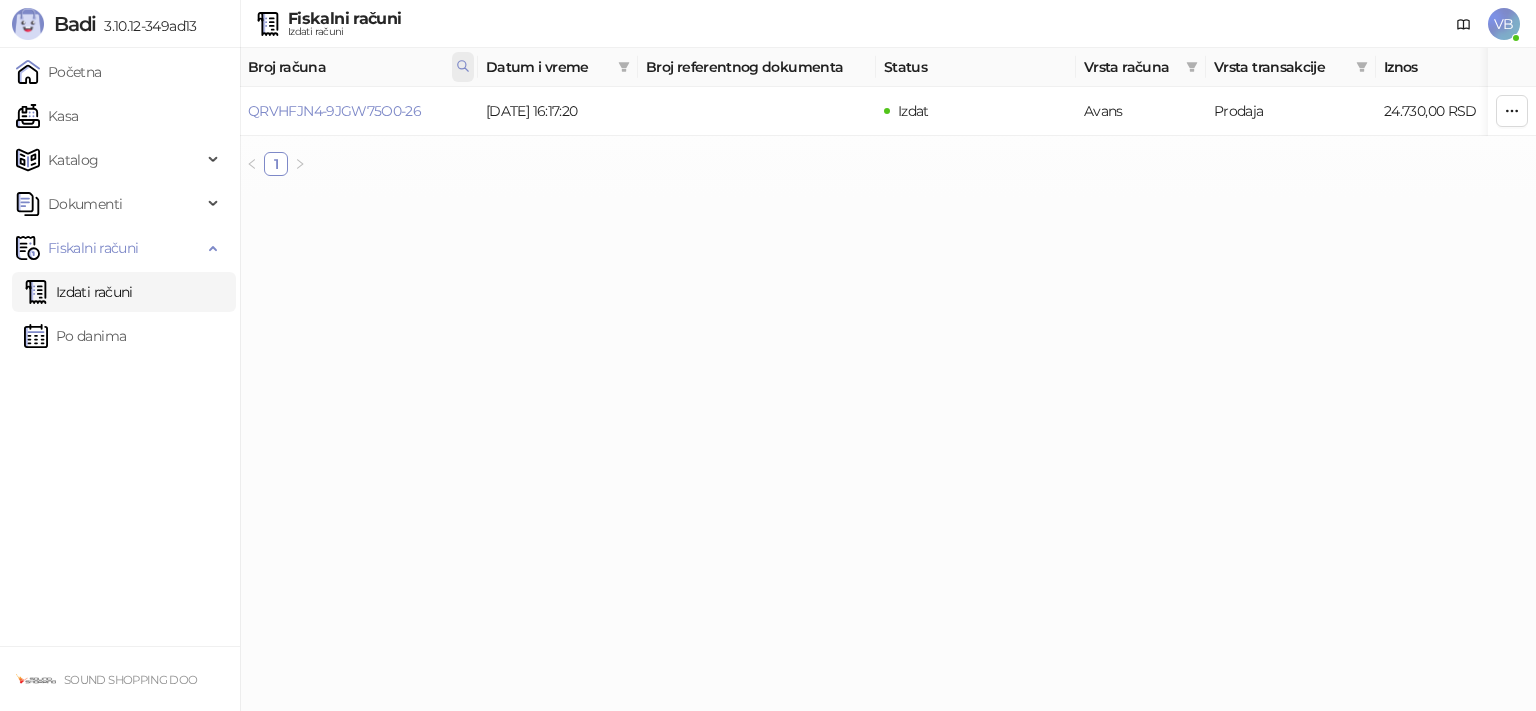 click 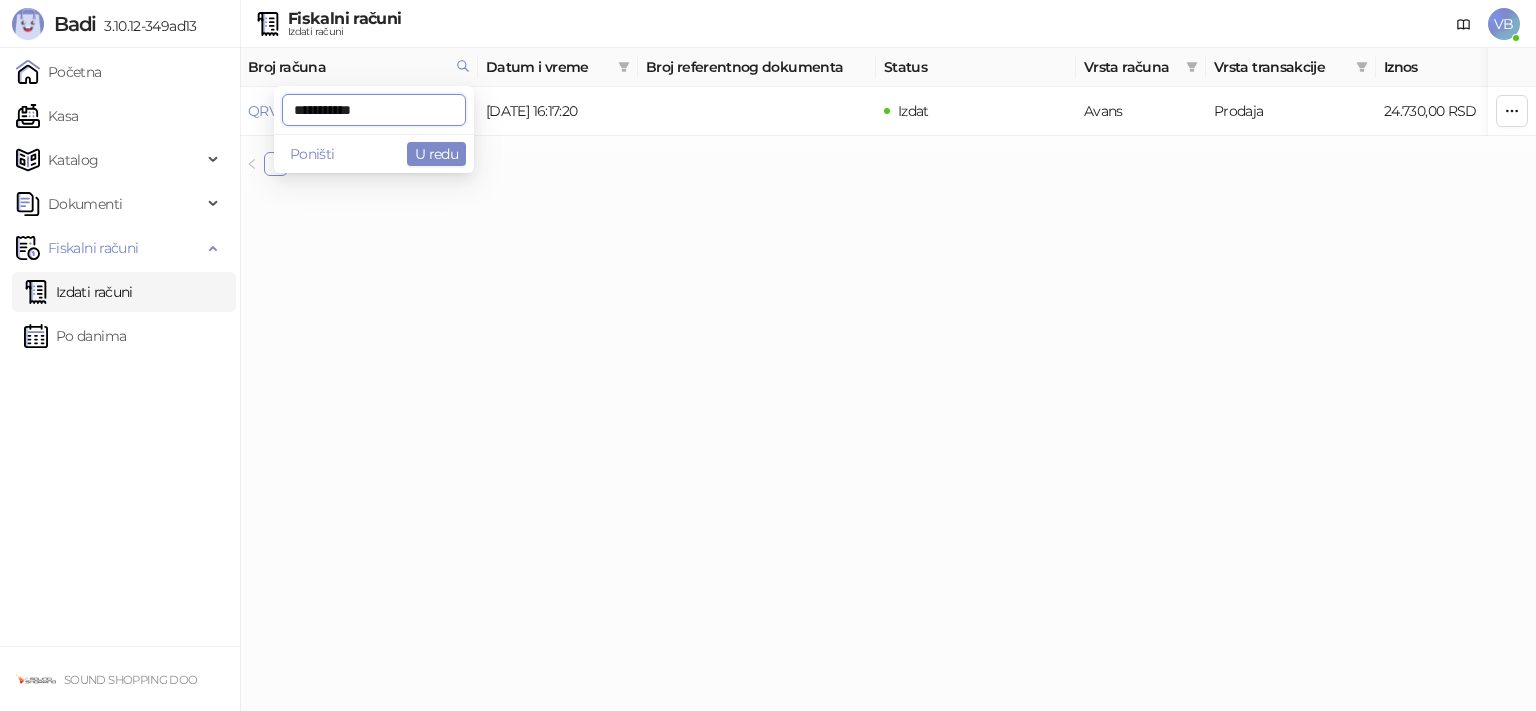 drag, startPoint x: 399, startPoint y: 102, endPoint x: 258, endPoint y: 117, distance: 141.79562 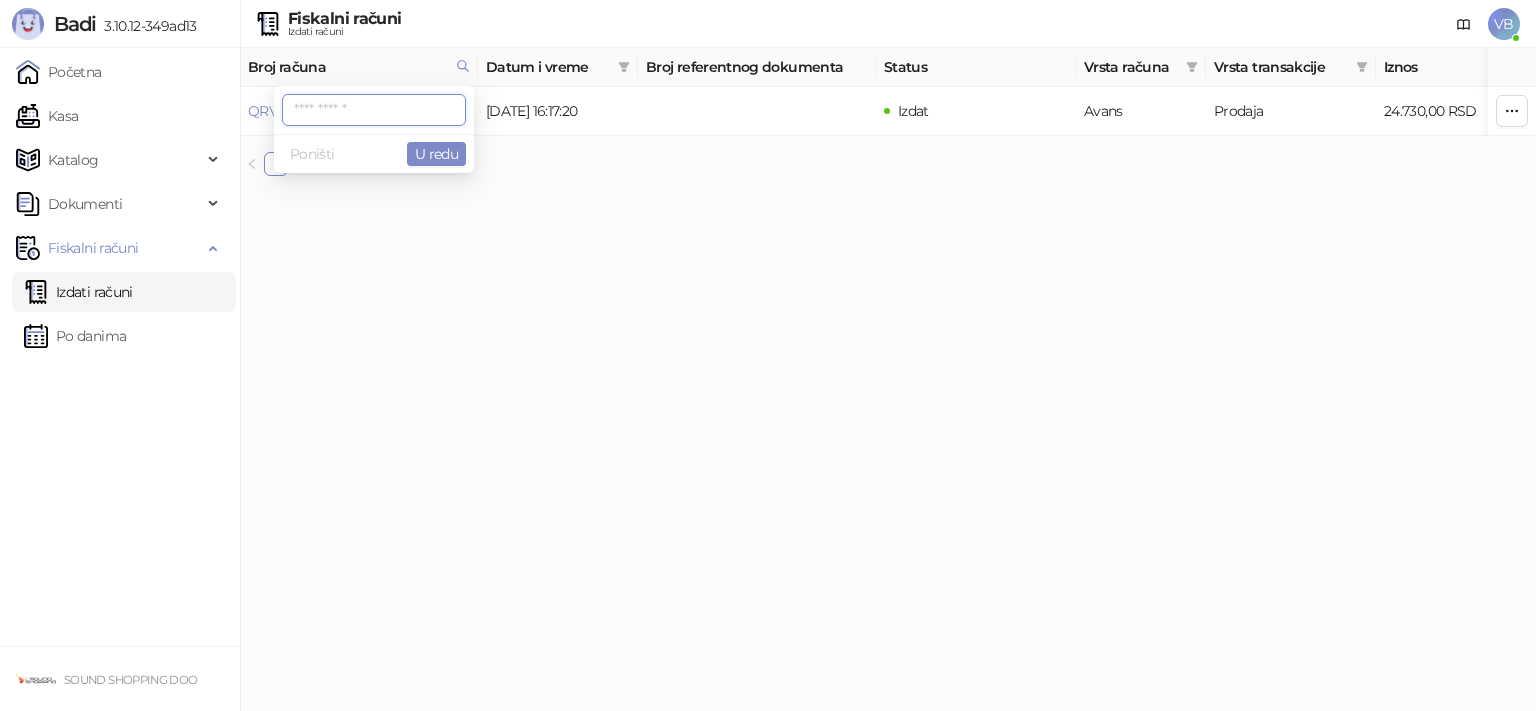 paste on "**********" 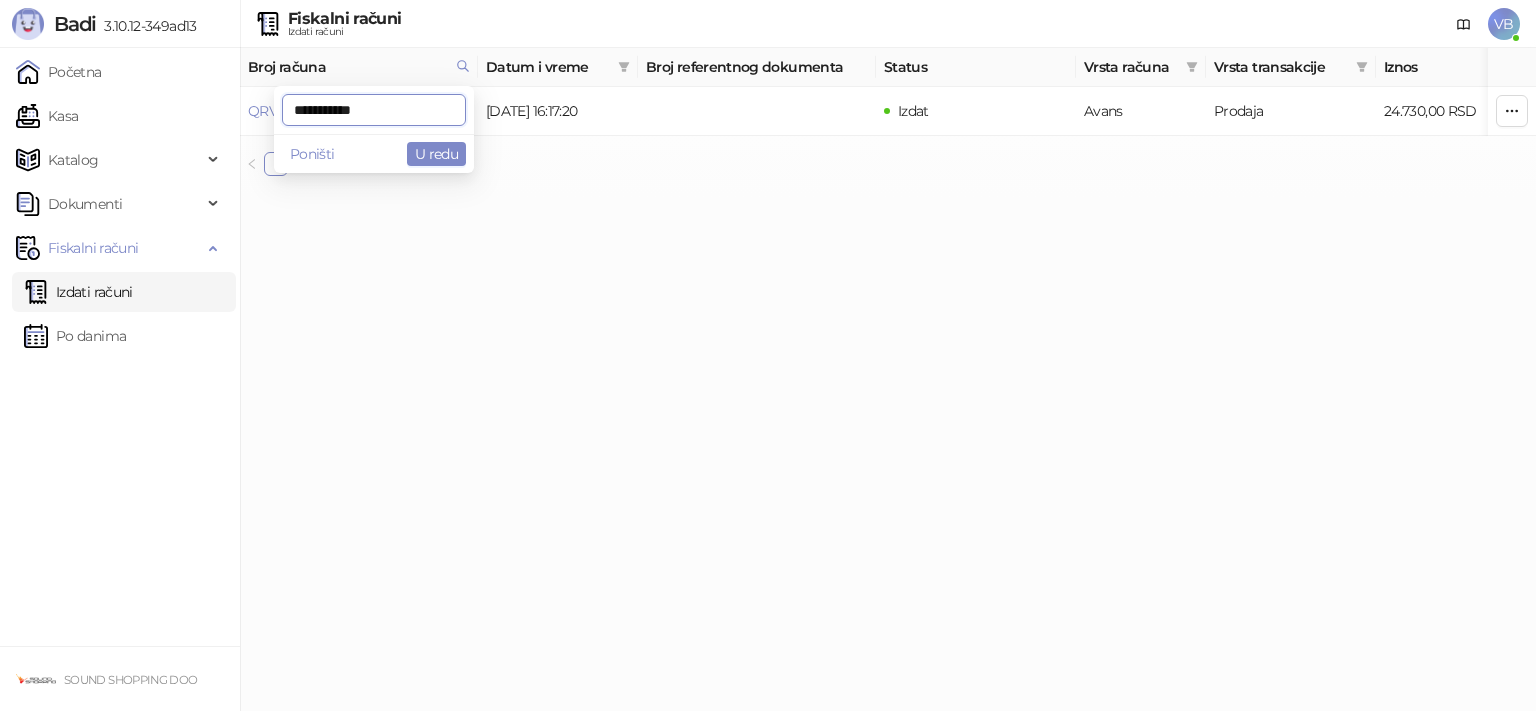 type on "**********" 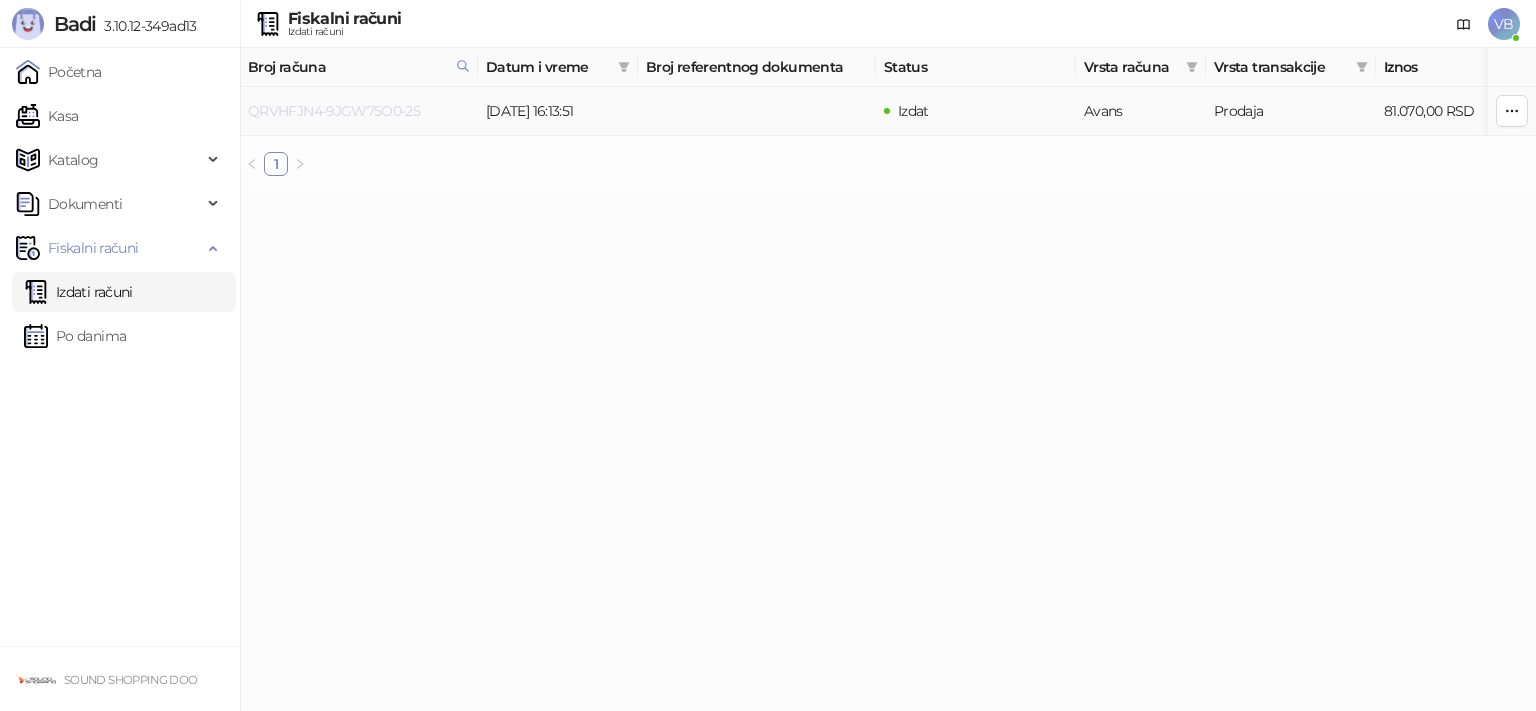 click on "QRVHFJN4-9JGW75O0-25" at bounding box center [334, 111] 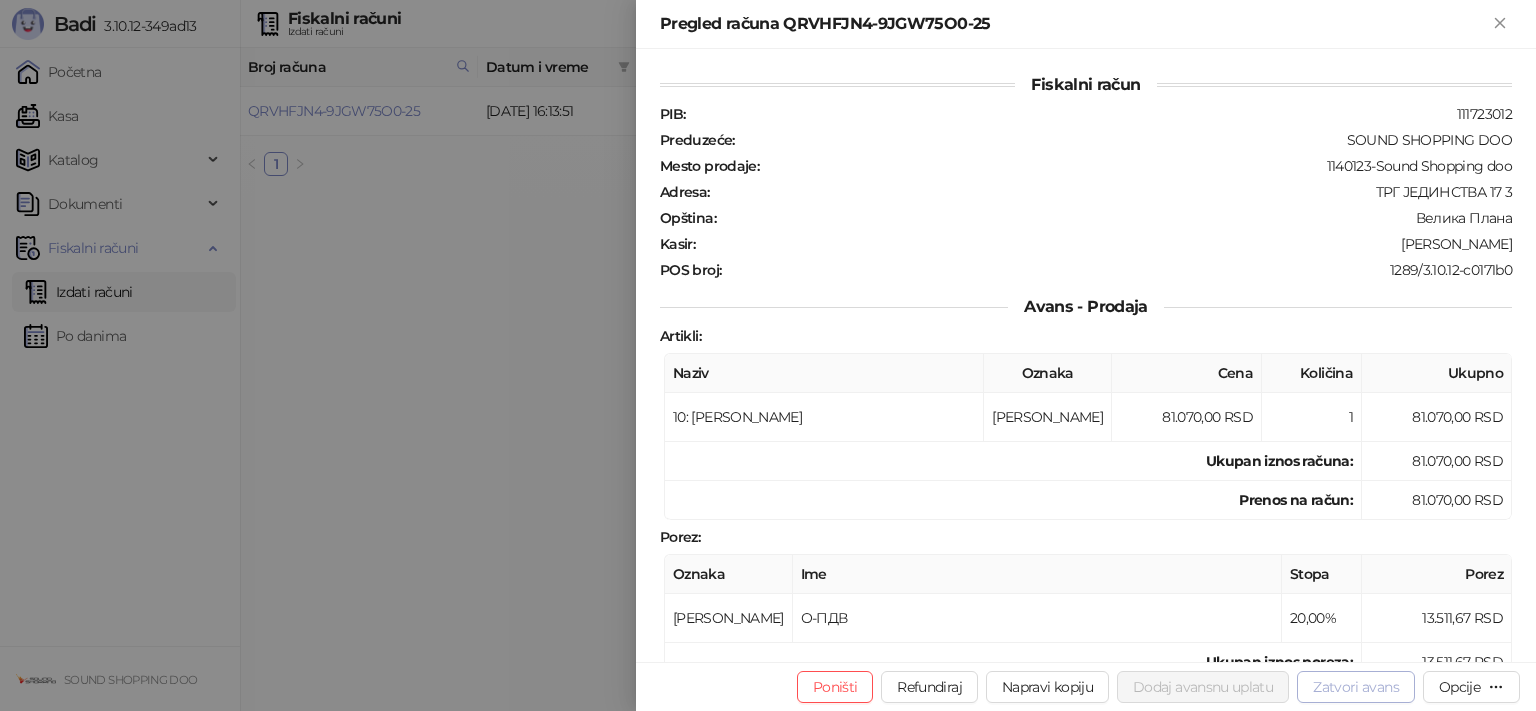 click on "Zatvori avans" at bounding box center [1356, 687] 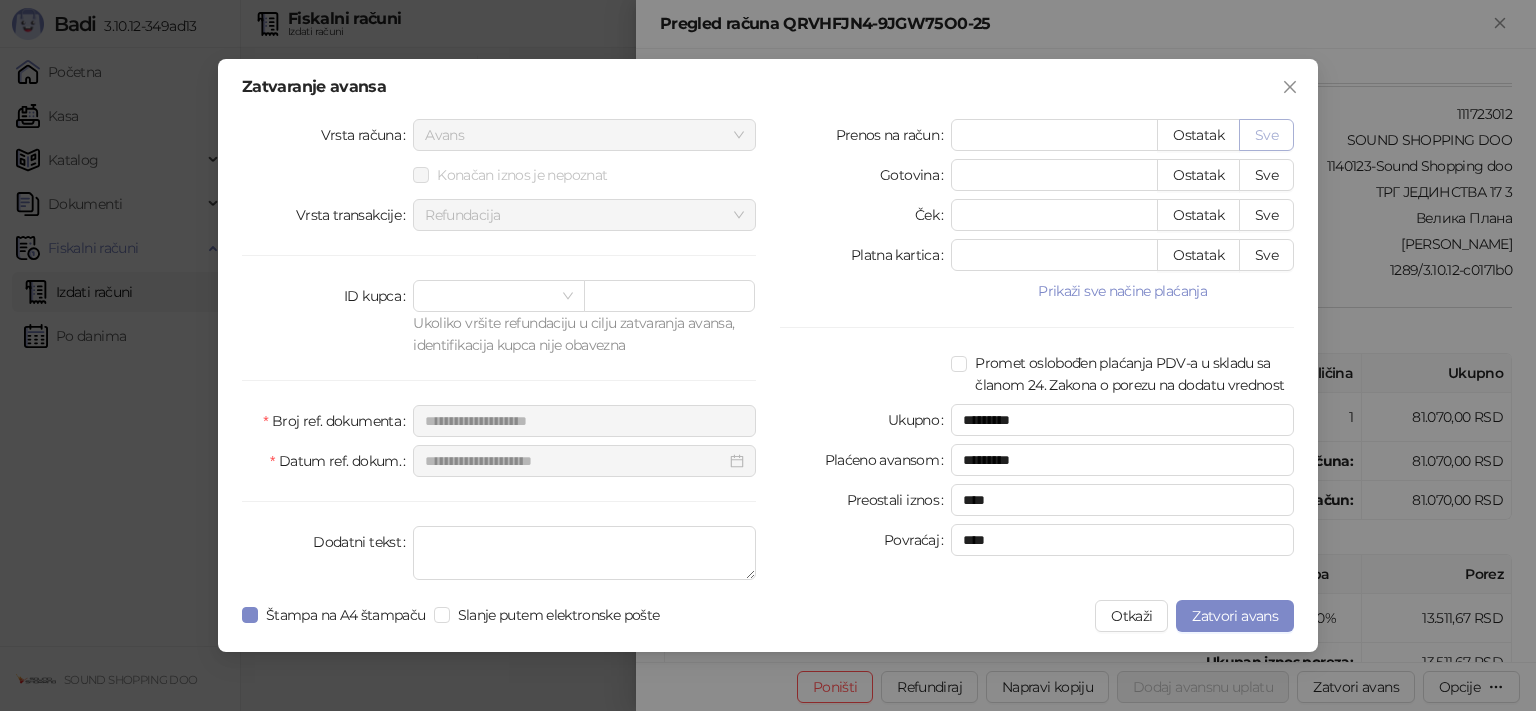 click on "Sve" at bounding box center (1266, 135) 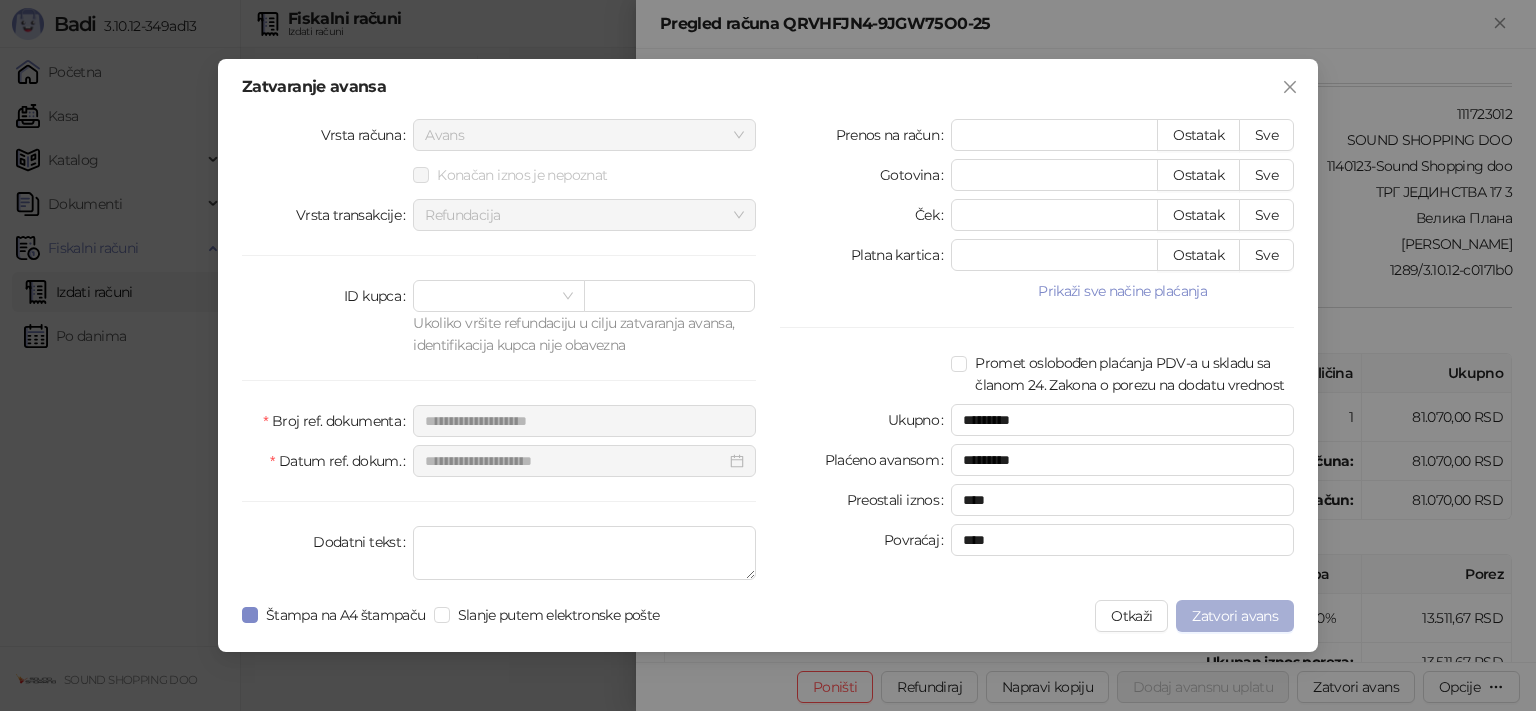 click on "Zatvori avans" at bounding box center (1235, 616) 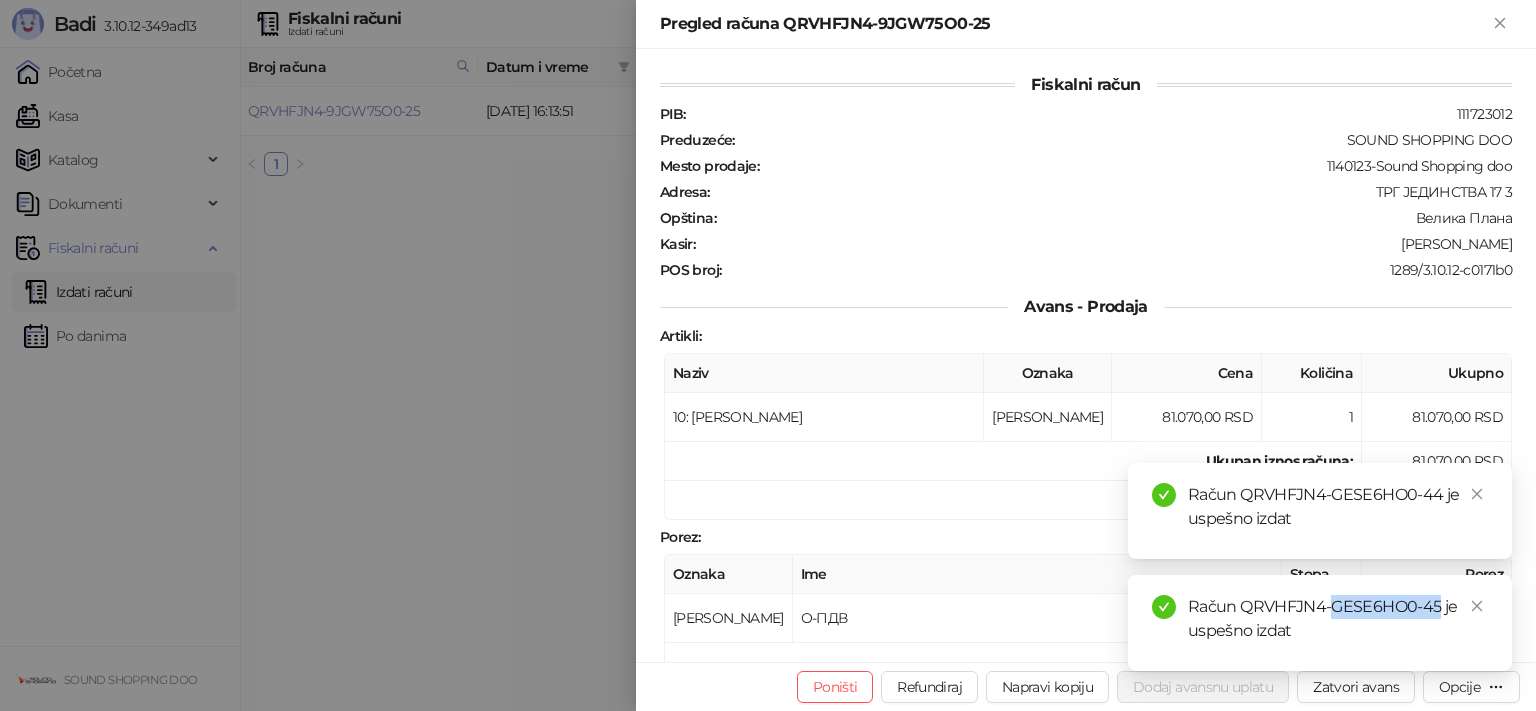 drag, startPoint x: 1333, startPoint y: 610, endPoint x: 1438, endPoint y: 610, distance: 105 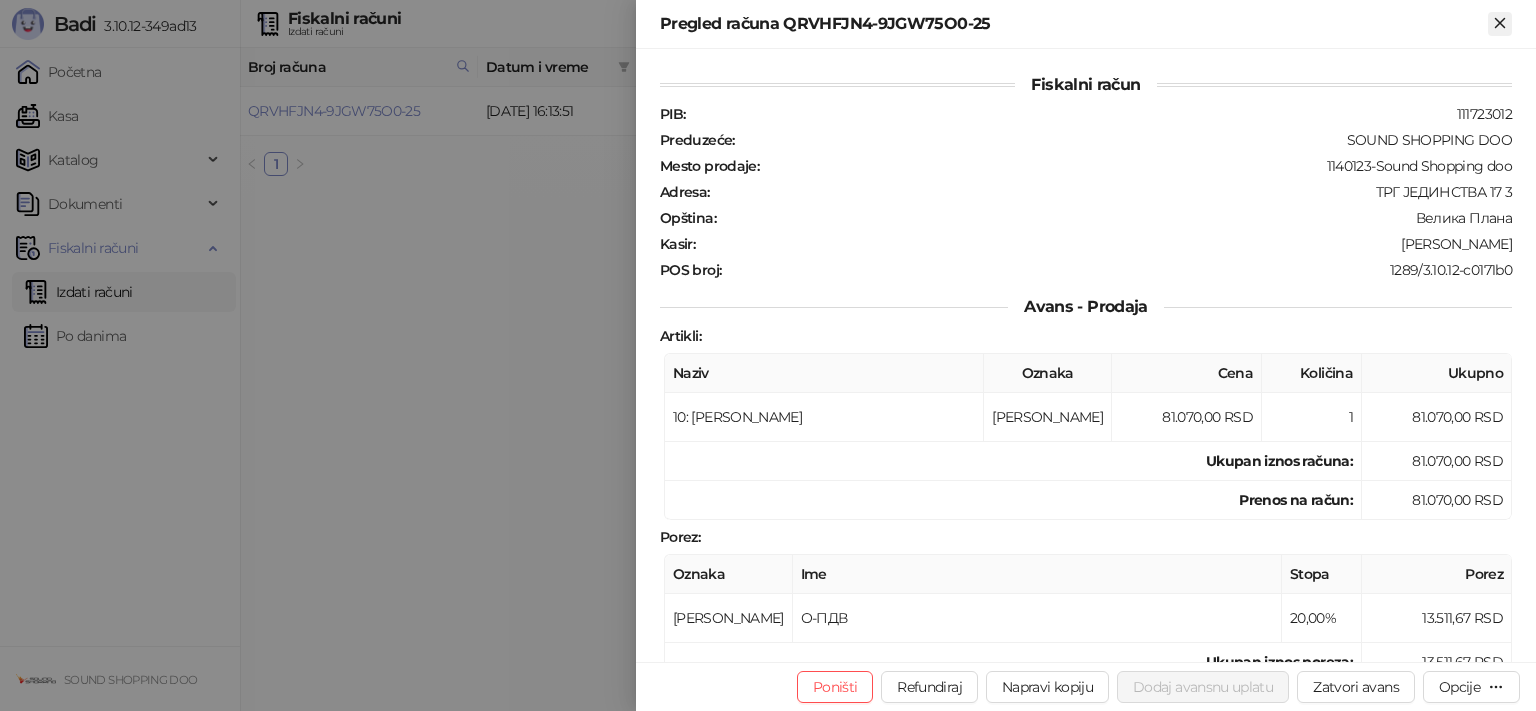 click 